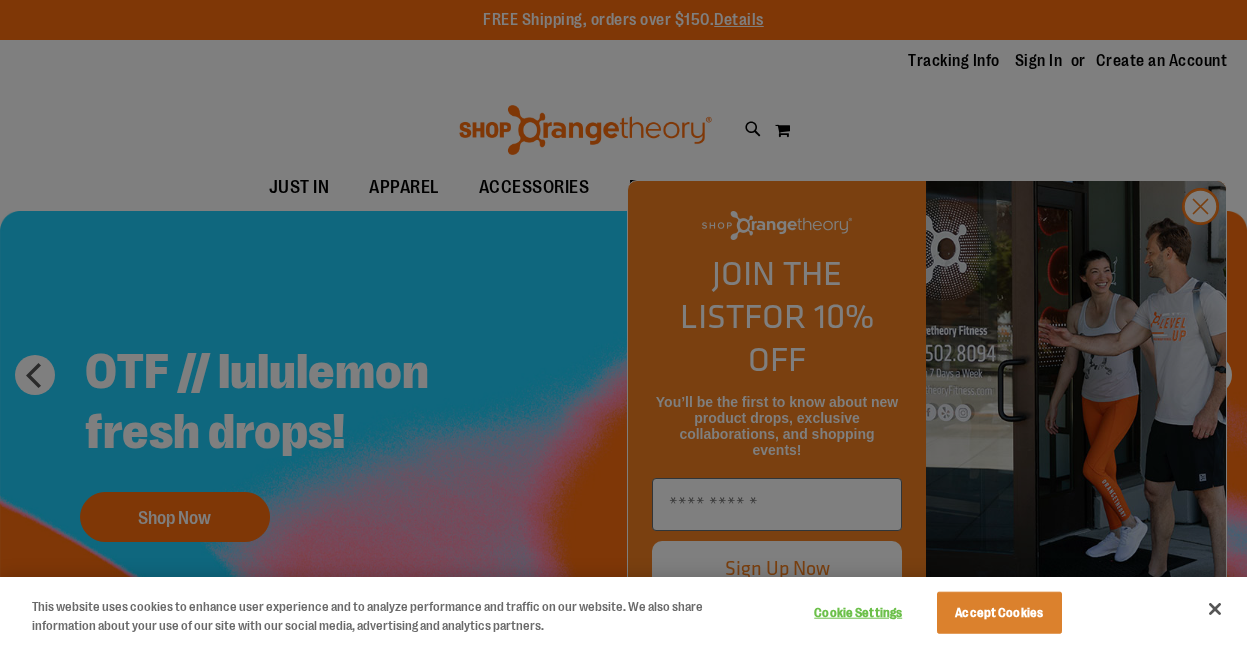 scroll, scrollTop: 0, scrollLeft: 0, axis: both 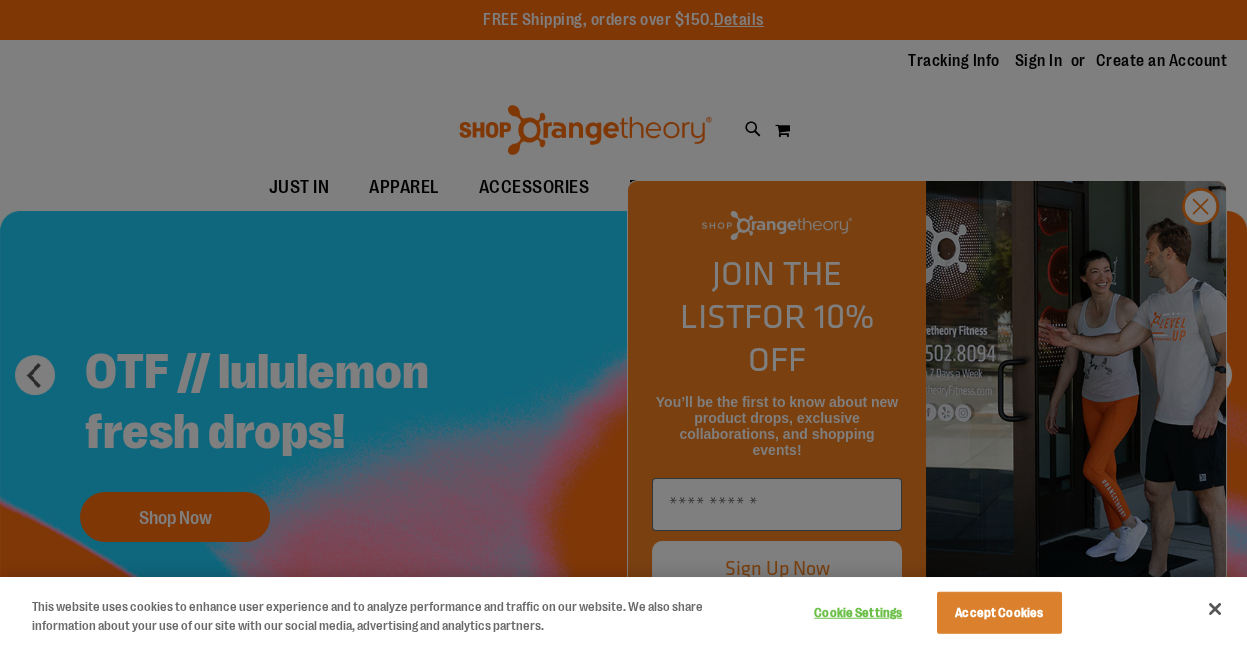 click at bounding box center [623, 323] 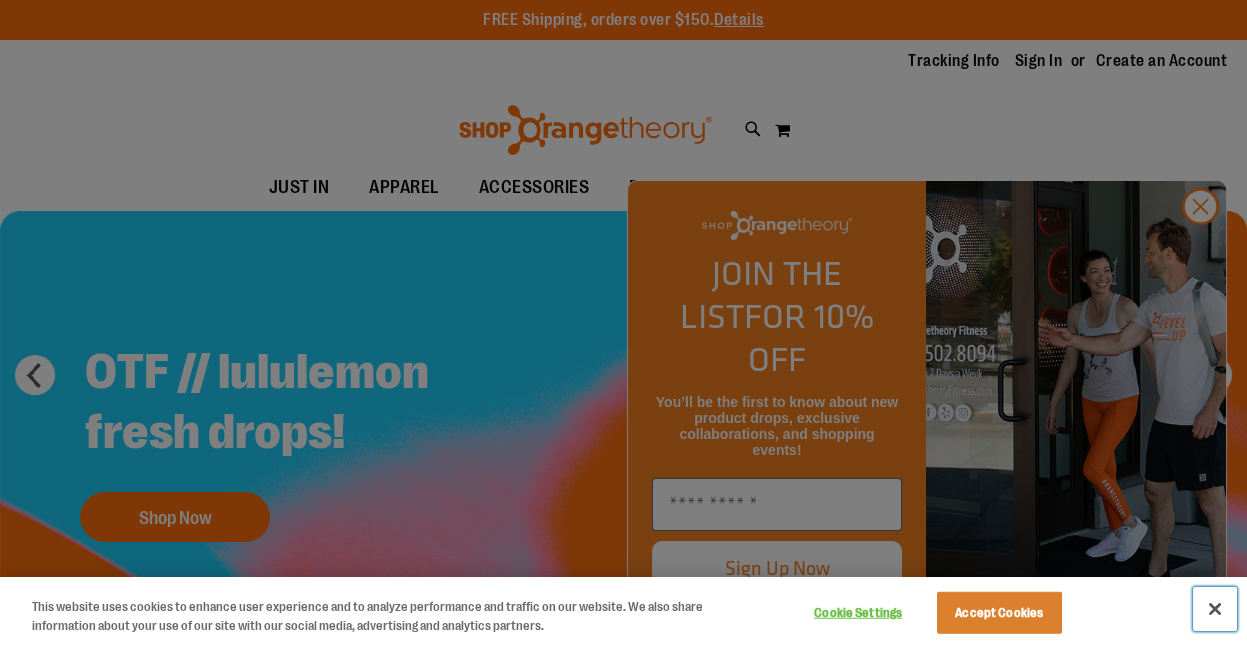 click at bounding box center [1215, 609] 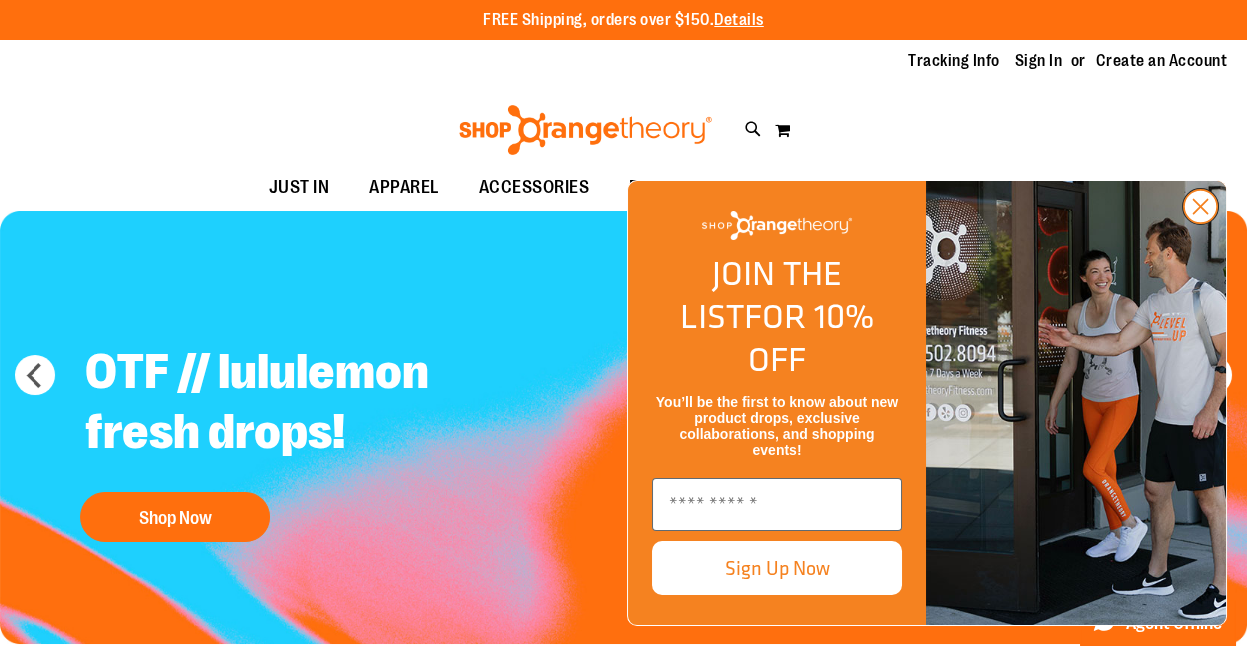 click 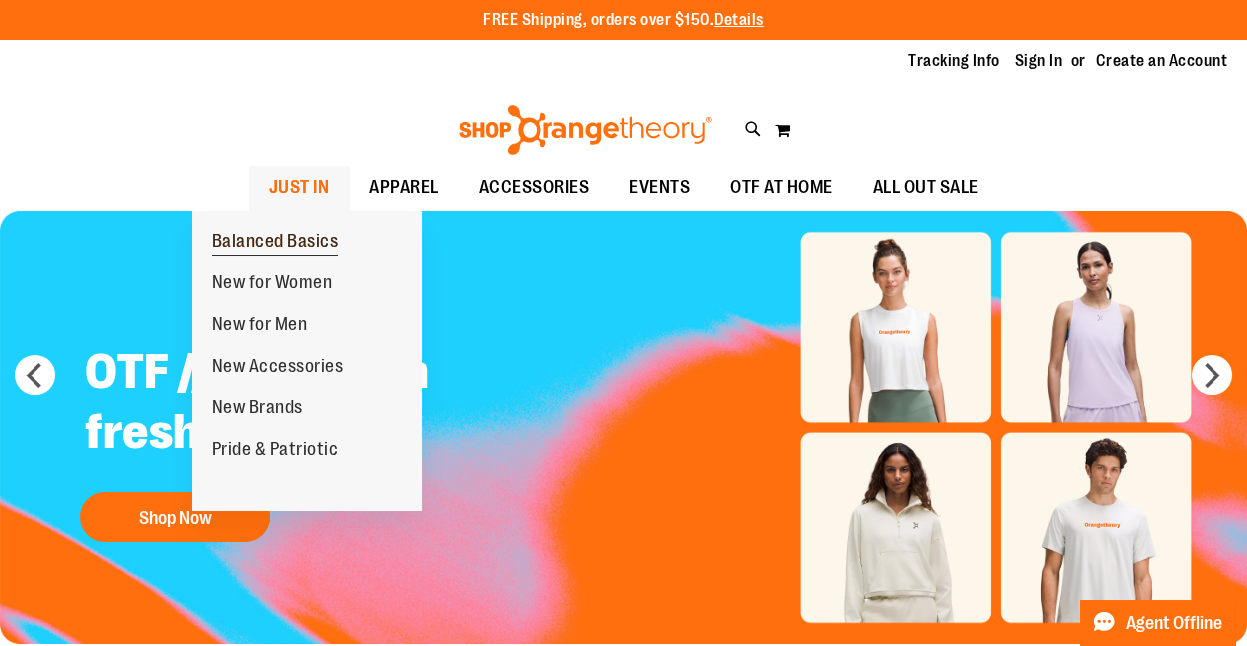 click on "Balanced Basics" at bounding box center [275, 243] 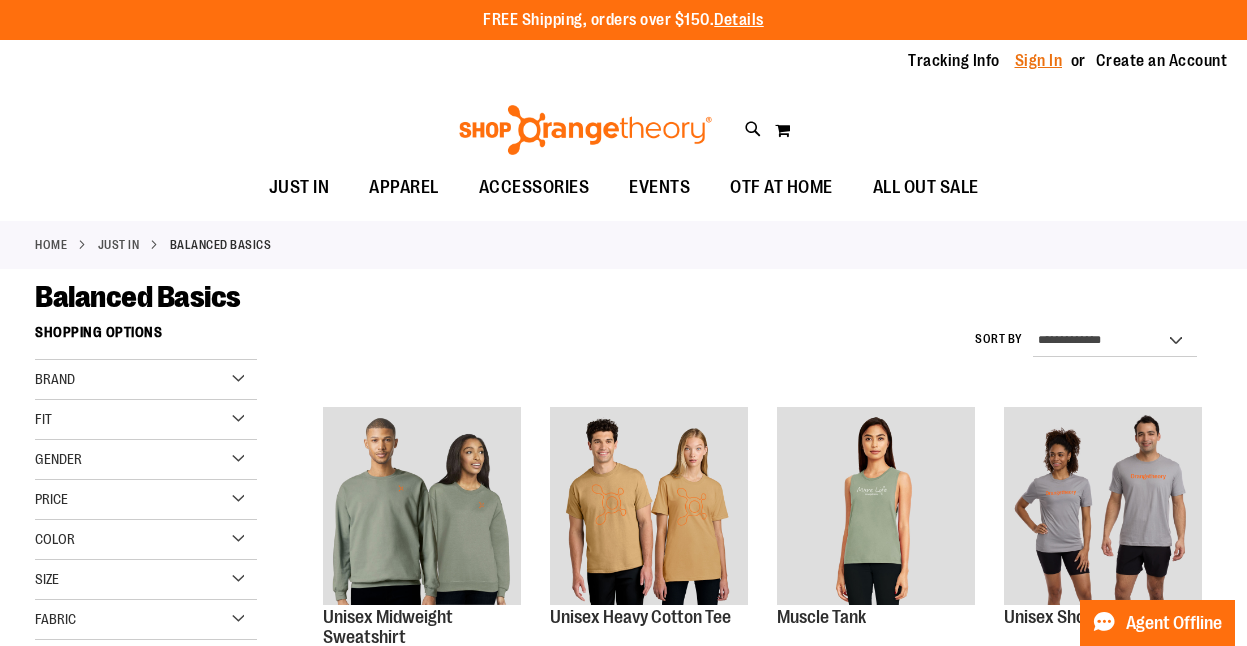 scroll, scrollTop: 0, scrollLeft: 0, axis: both 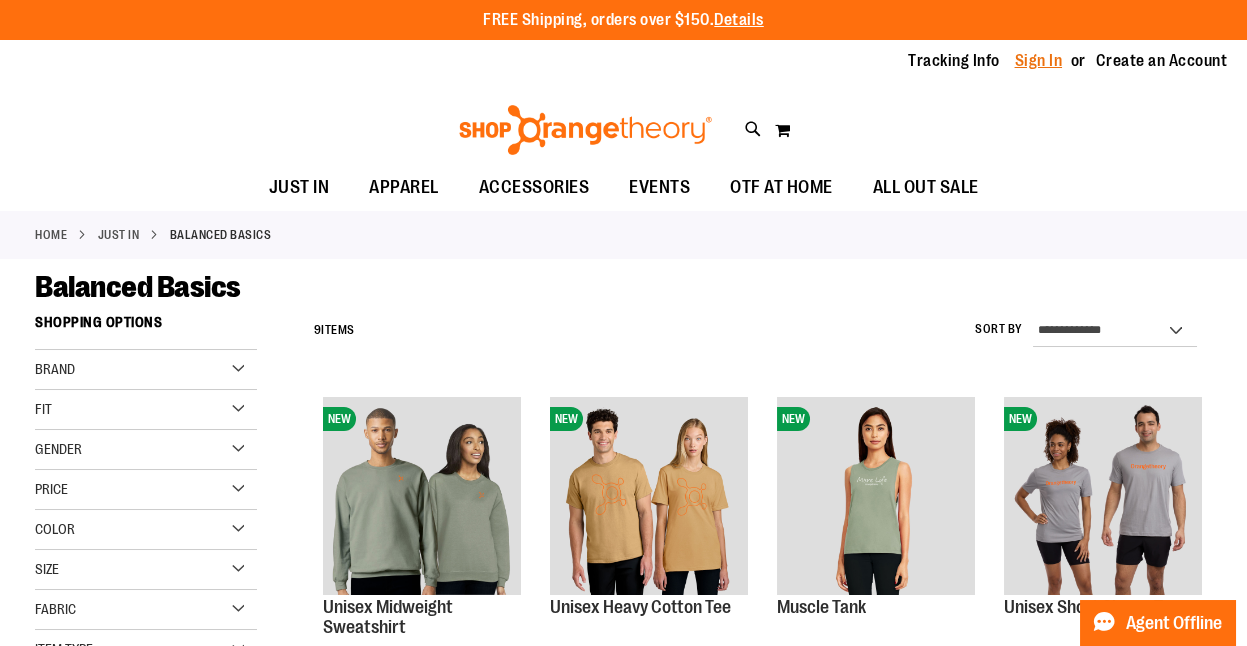 click on "Sign In" at bounding box center [1039, 61] 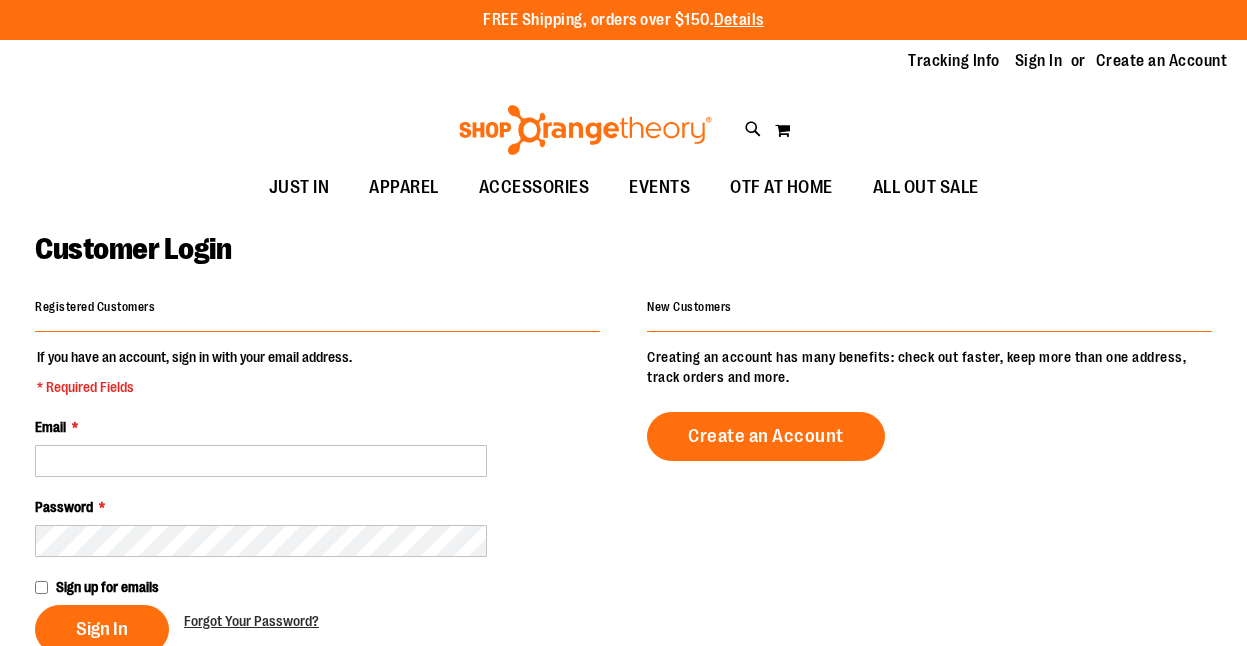 scroll, scrollTop: 0, scrollLeft: 0, axis: both 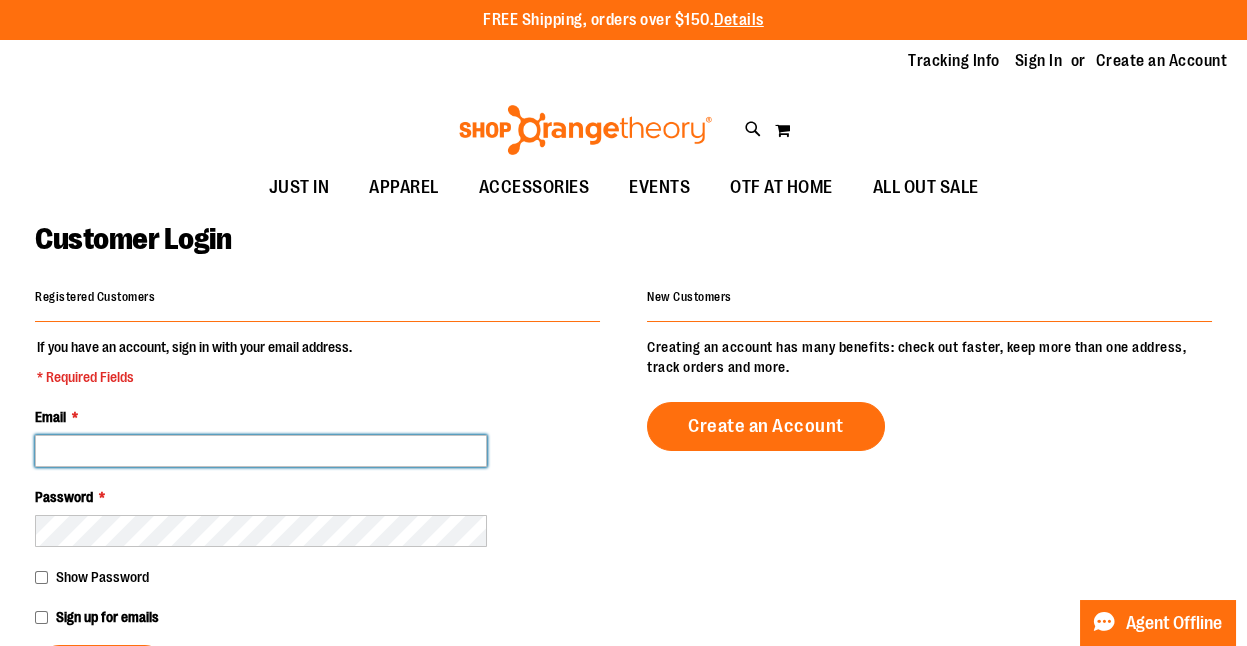 click on "Email *" at bounding box center [261, 451] 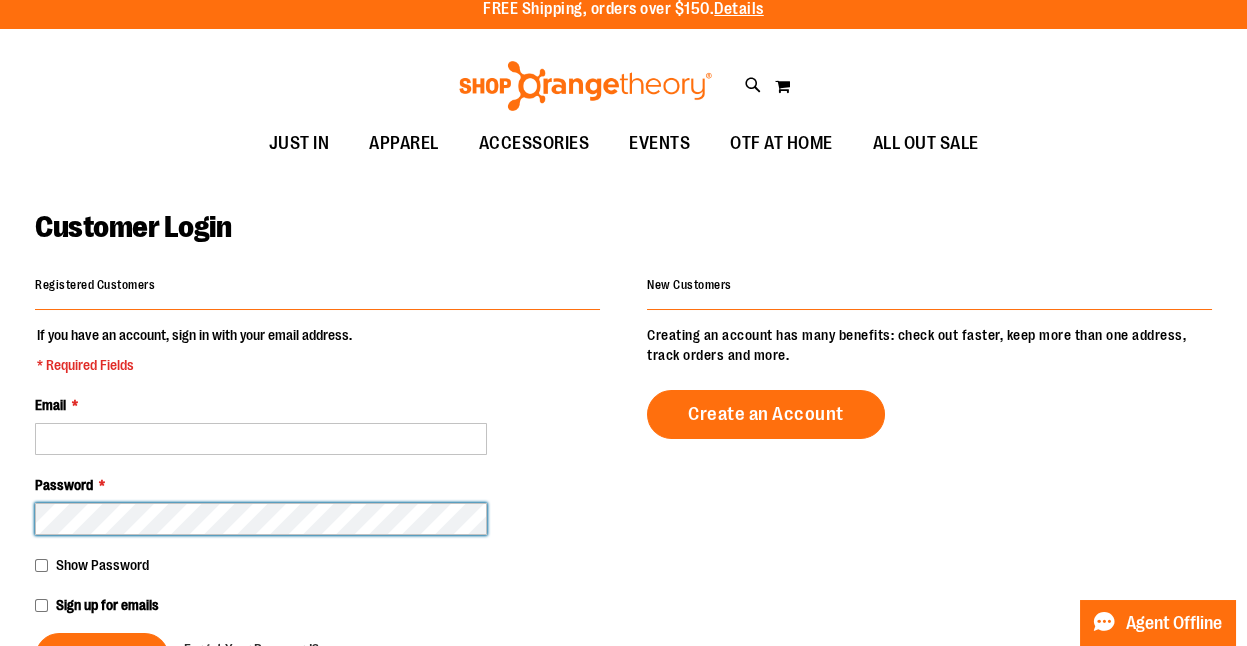 scroll, scrollTop: 0, scrollLeft: 0, axis: both 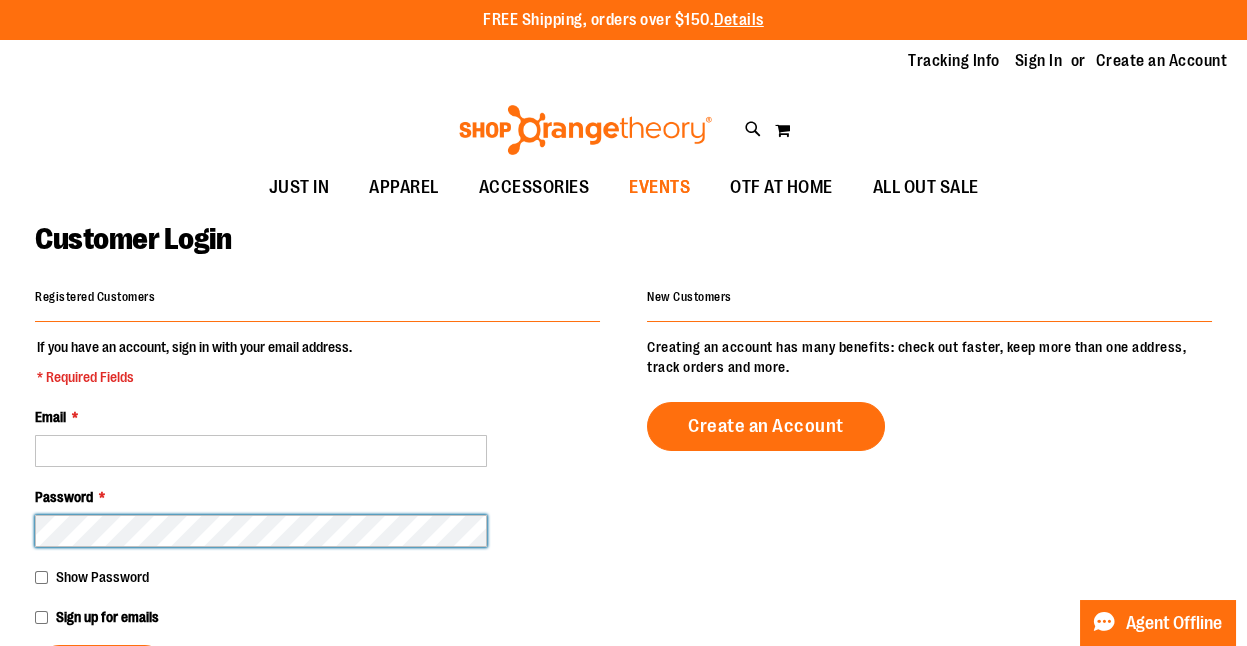 click on "EVENTS" at bounding box center (659, 187) 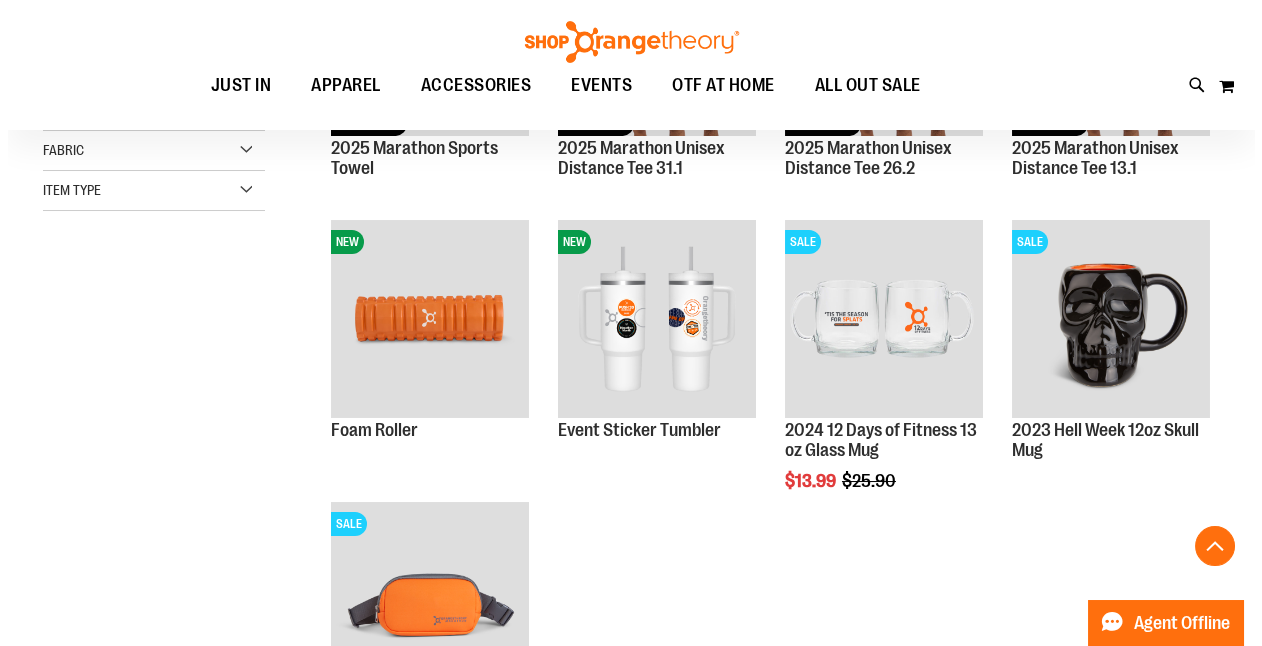 scroll, scrollTop: 458, scrollLeft: 0, axis: vertical 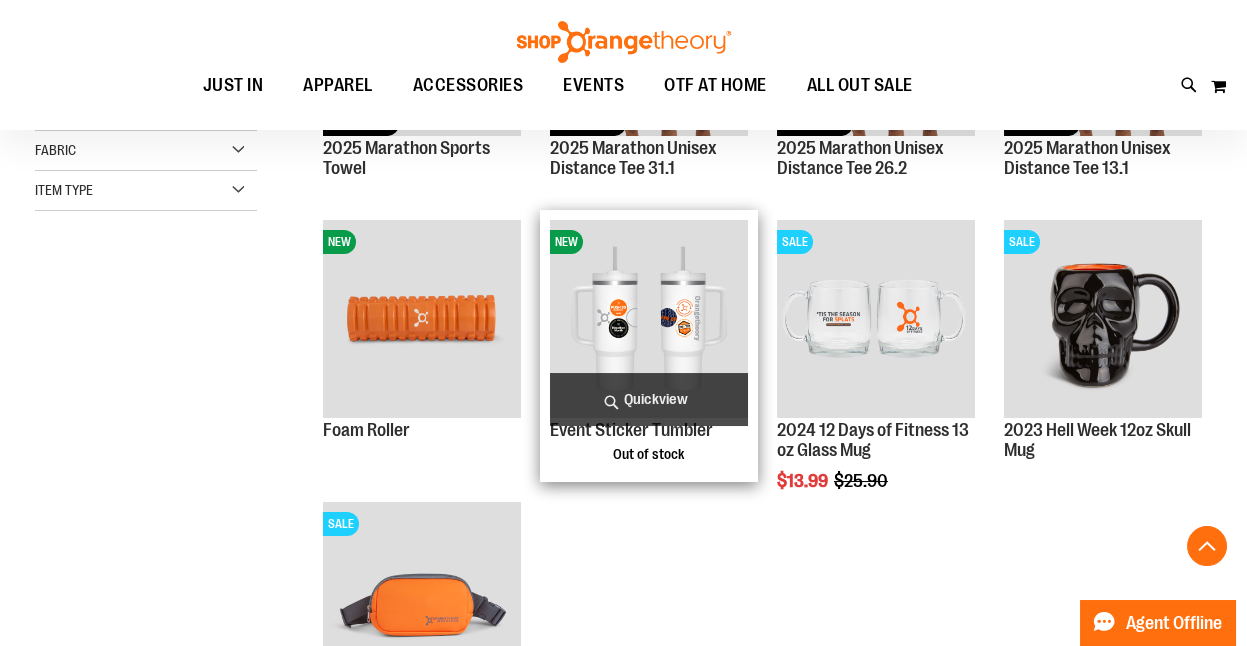 click on "Quickview" at bounding box center (649, 399) 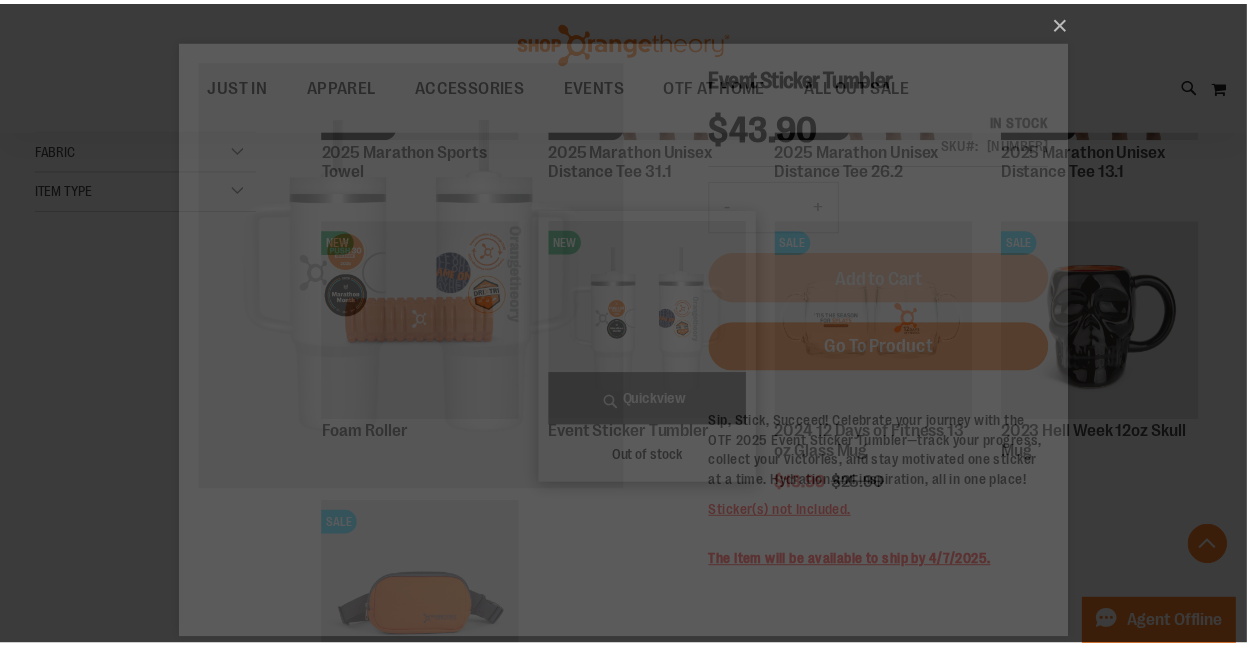 scroll, scrollTop: 0, scrollLeft: 0, axis: both 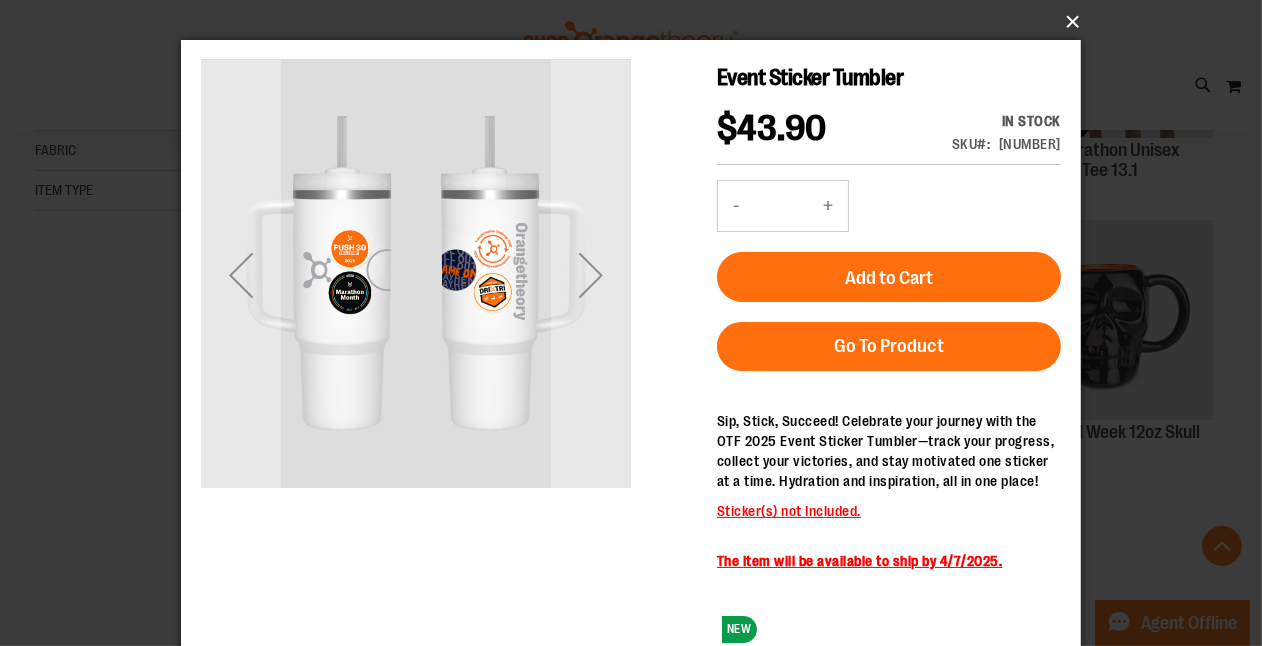 click on "×" at bounding box center (637, 22) 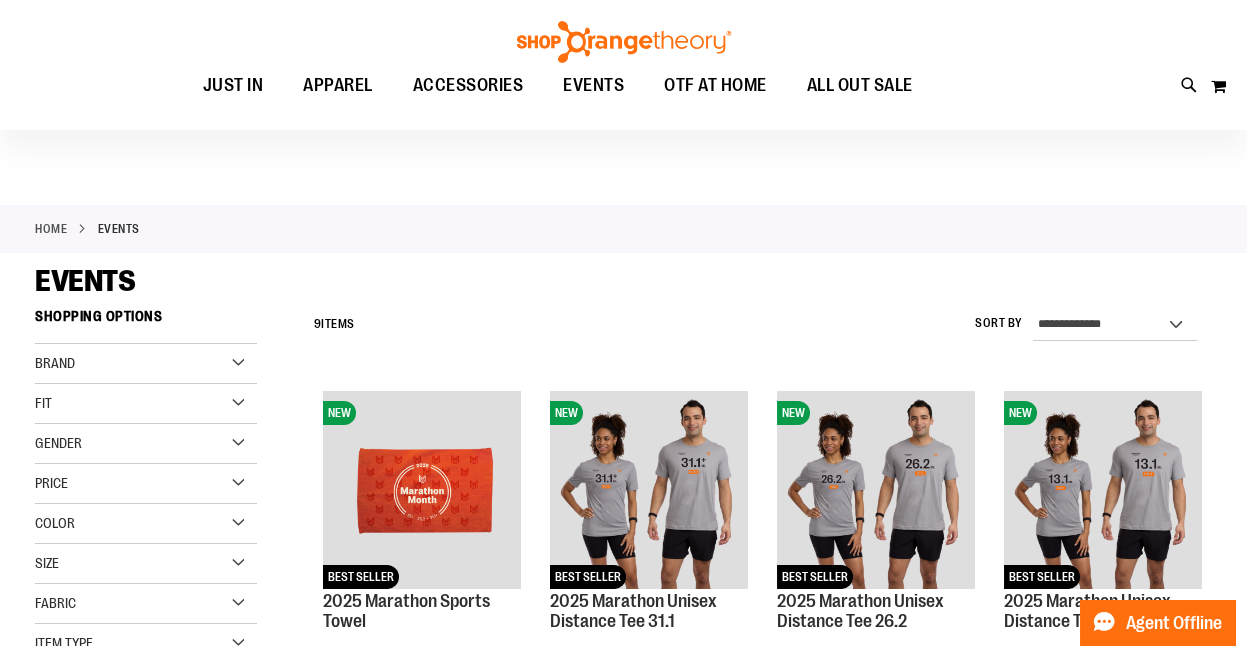 scroll, scrollTop: 0, scrollLeft: 0, axis: both 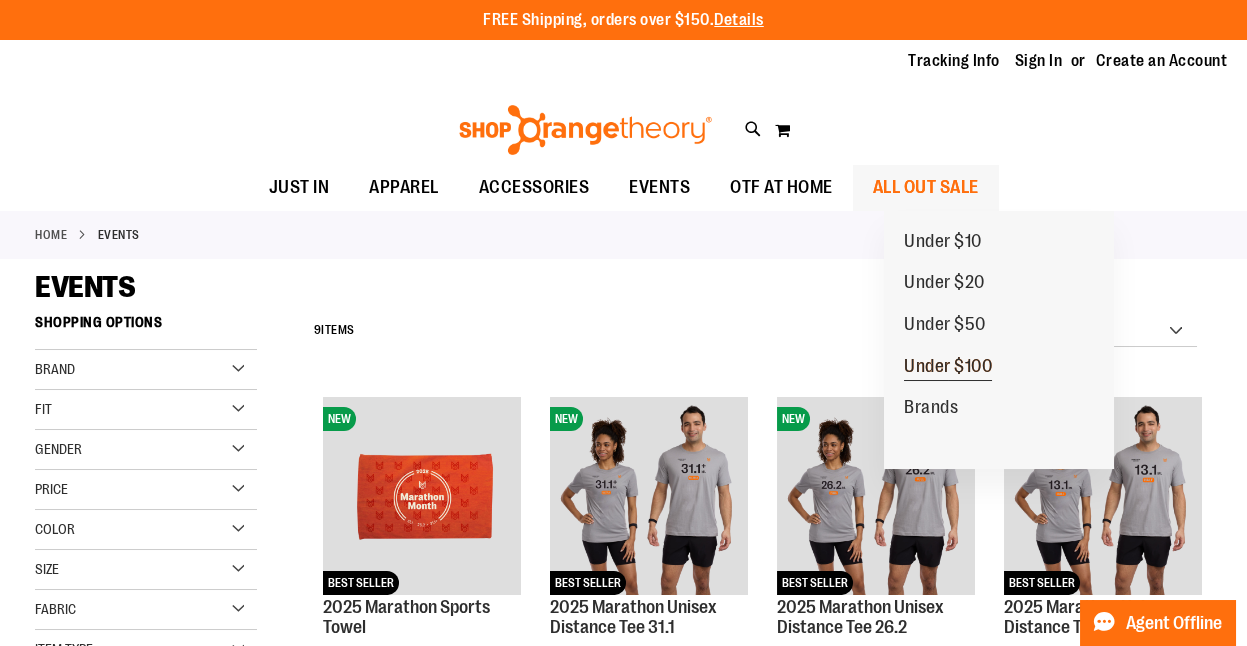 click on "Under $100" at bounding box center [948, 368] 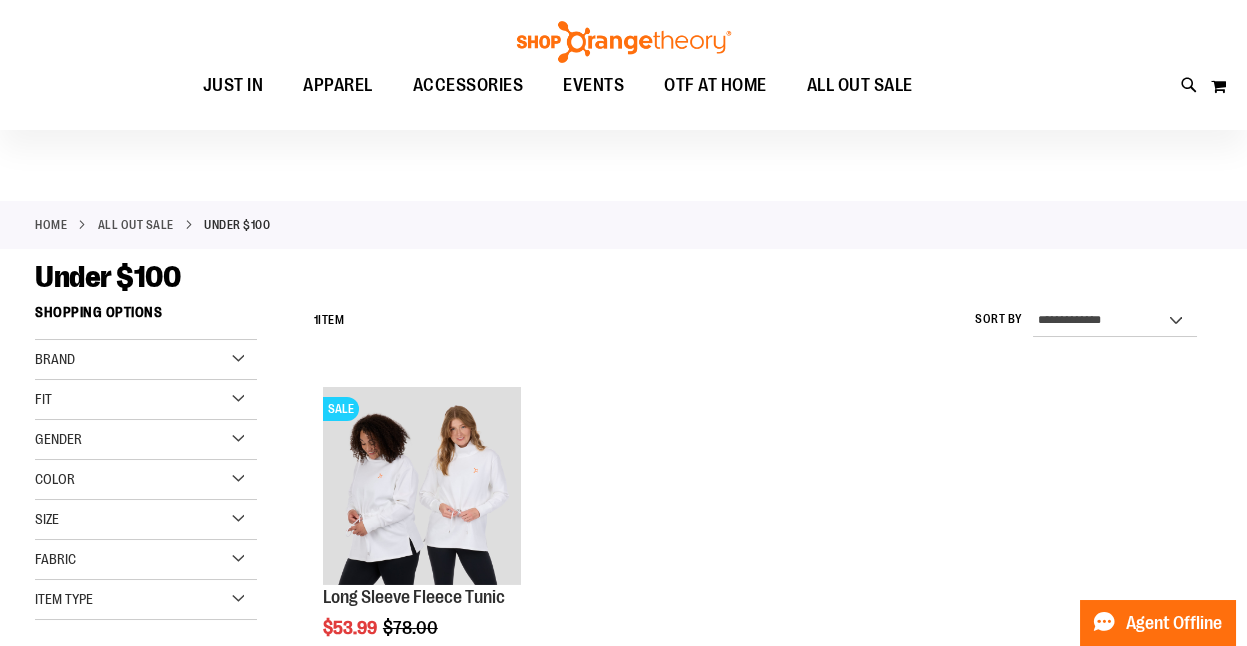 scroll, scrollTop: 5, scrollLeft: 0, axis: vertical 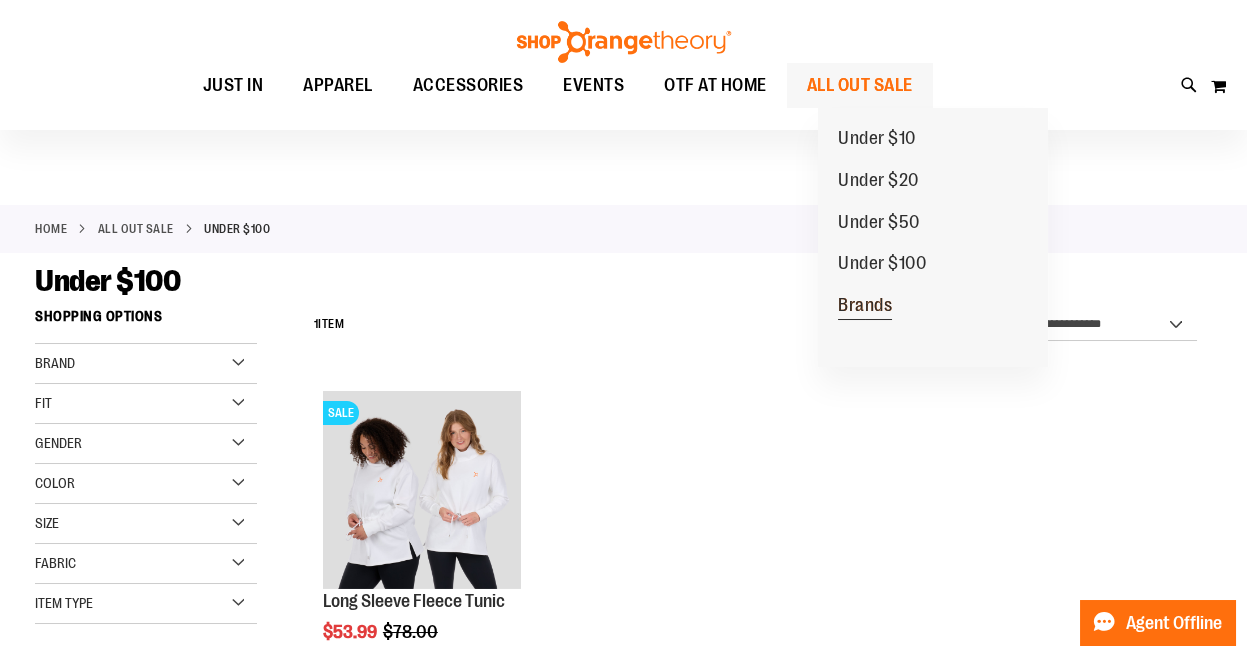 click on "Brands" at bounding box center [865, 307] 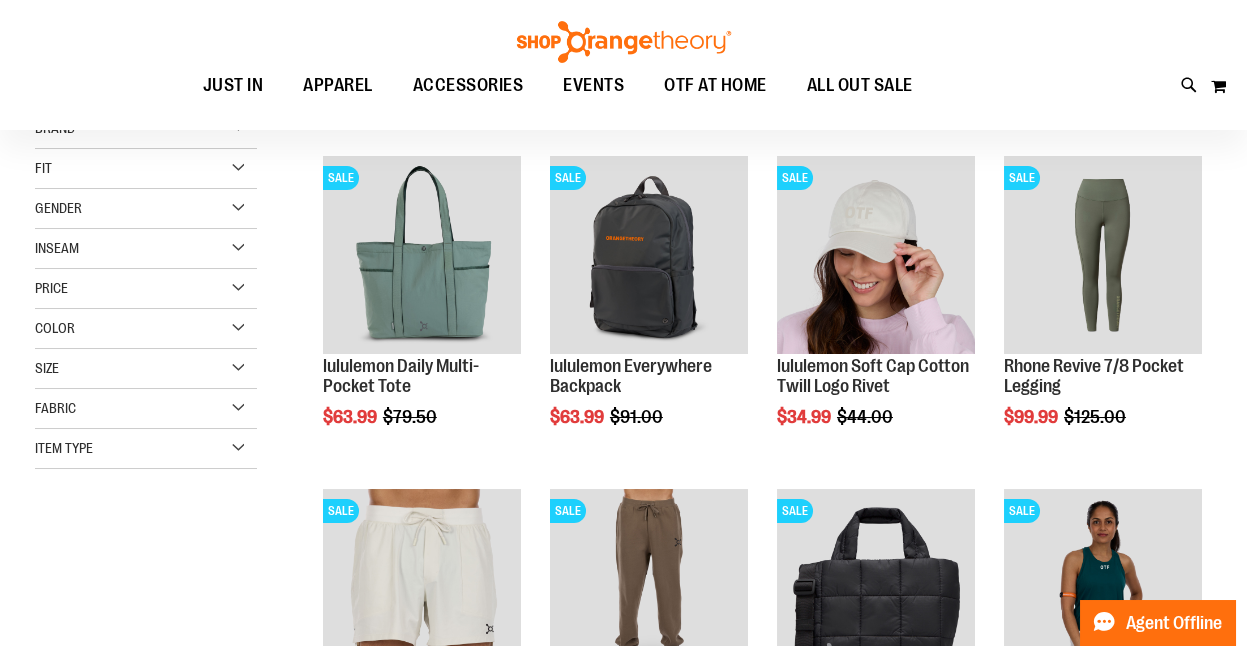 scroll, scrollTop: 245, scrollLeft: 0, axis: vertical 